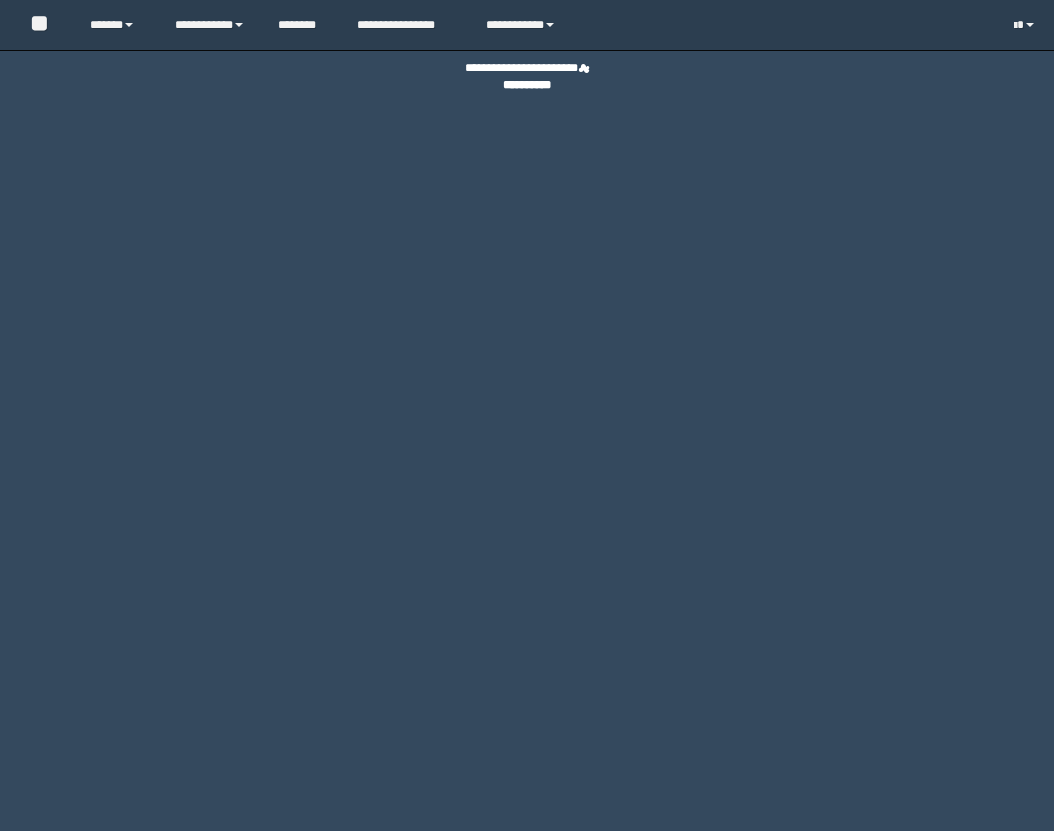 scroll, scrollTop: 0, scrollLeft: 0, axis: both 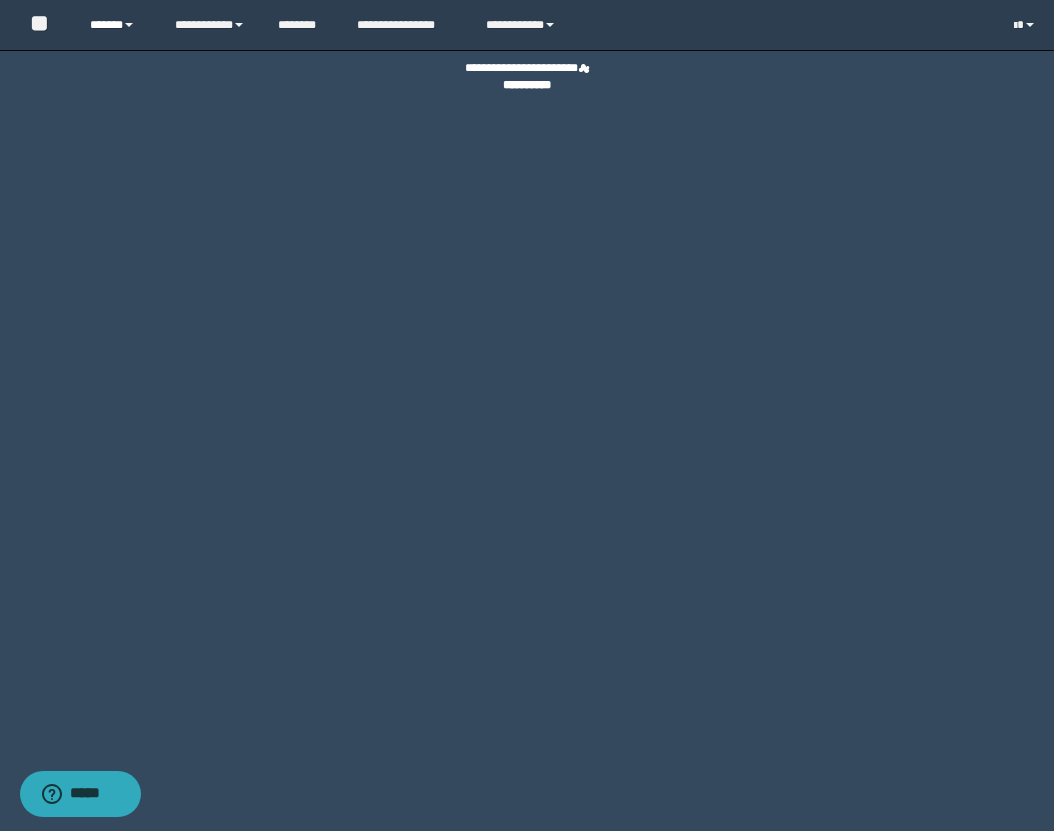 click on "******" at bounding box center (117, 25) 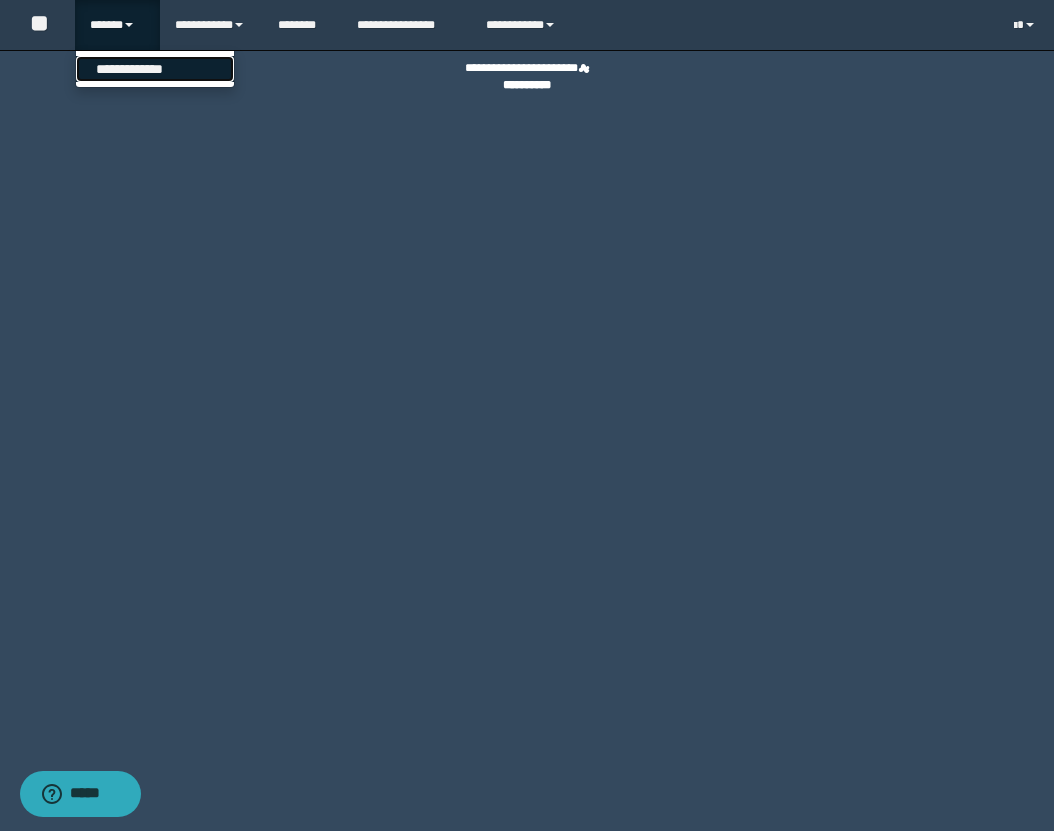 click on "**********" at bounding box center (155, 69) 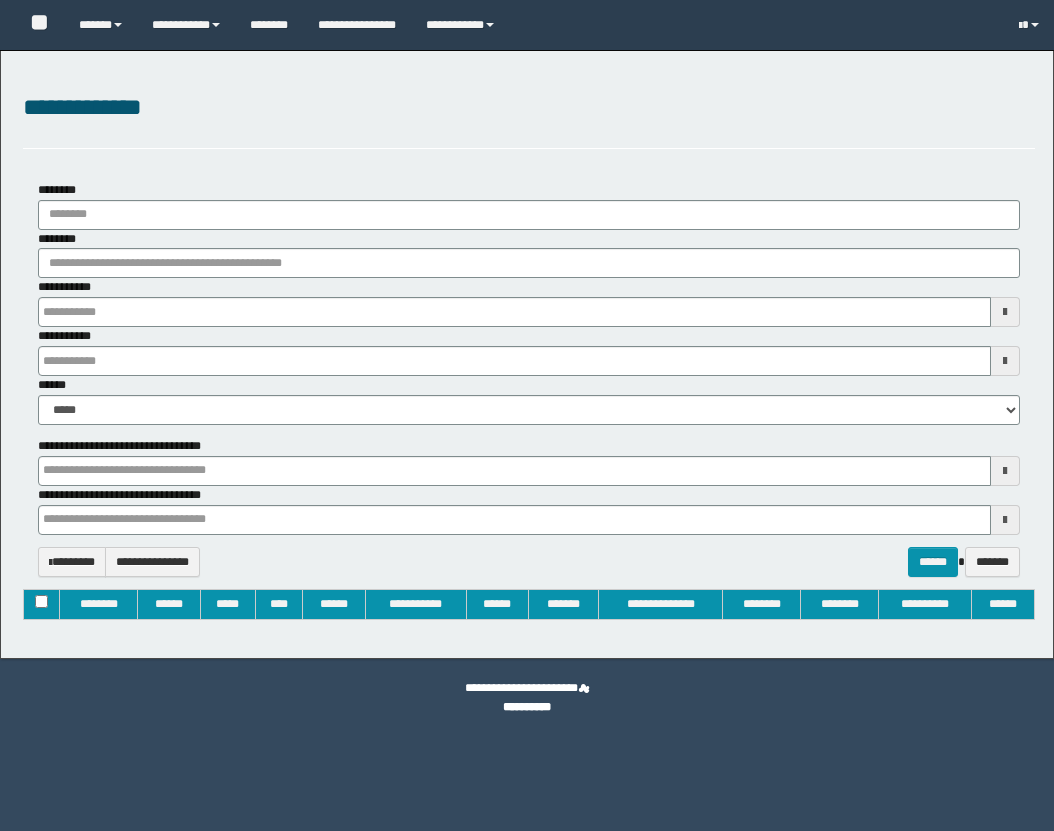 type on "**********" 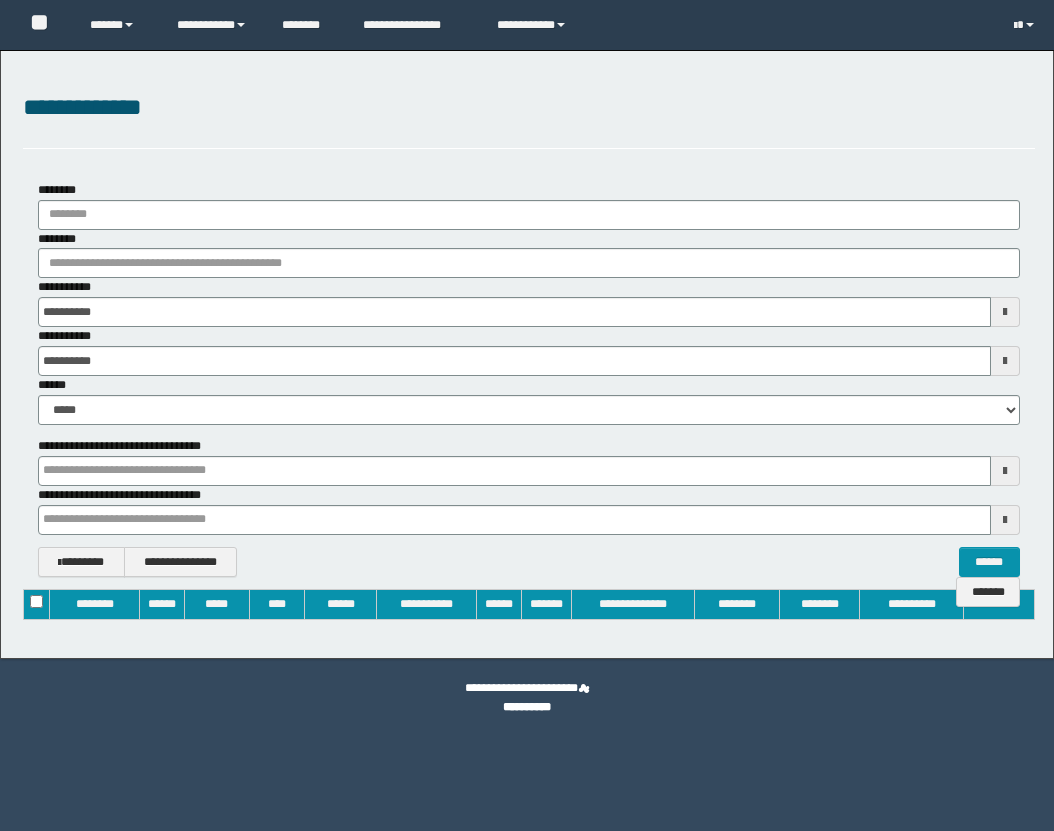 scroll, scrollTop: 0, scrollLeft: 0, axis: both 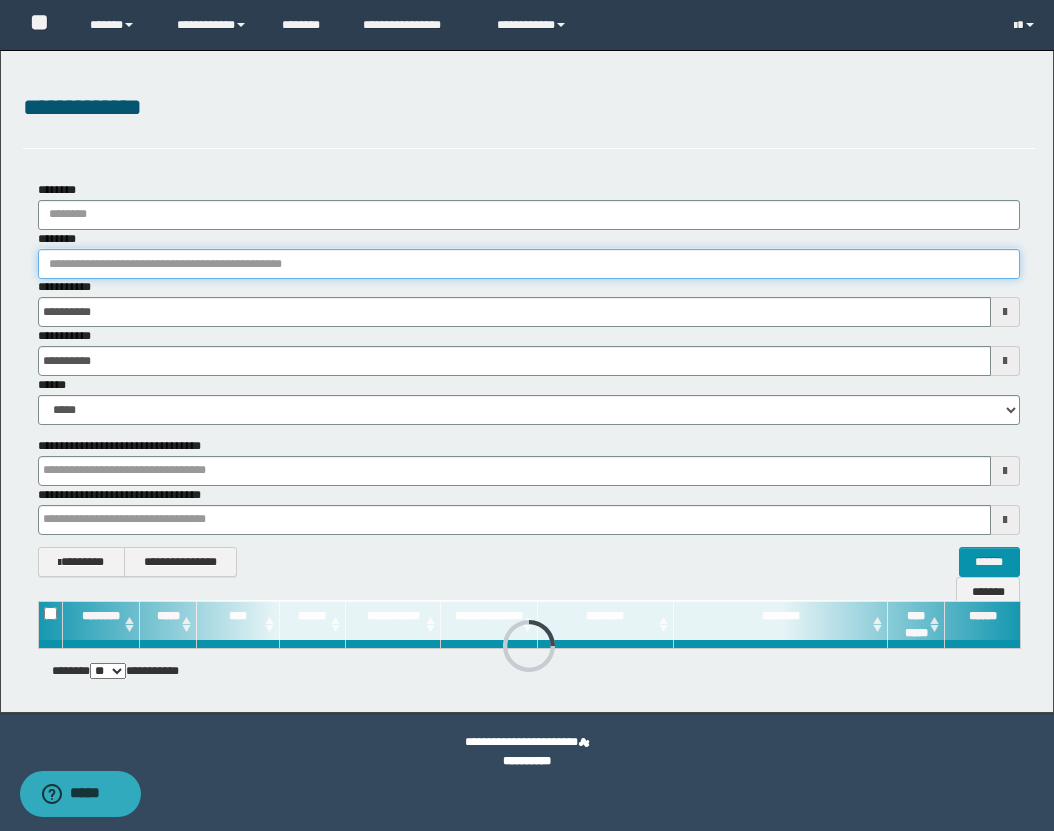 click on "********" at bounding box center [529, 264] 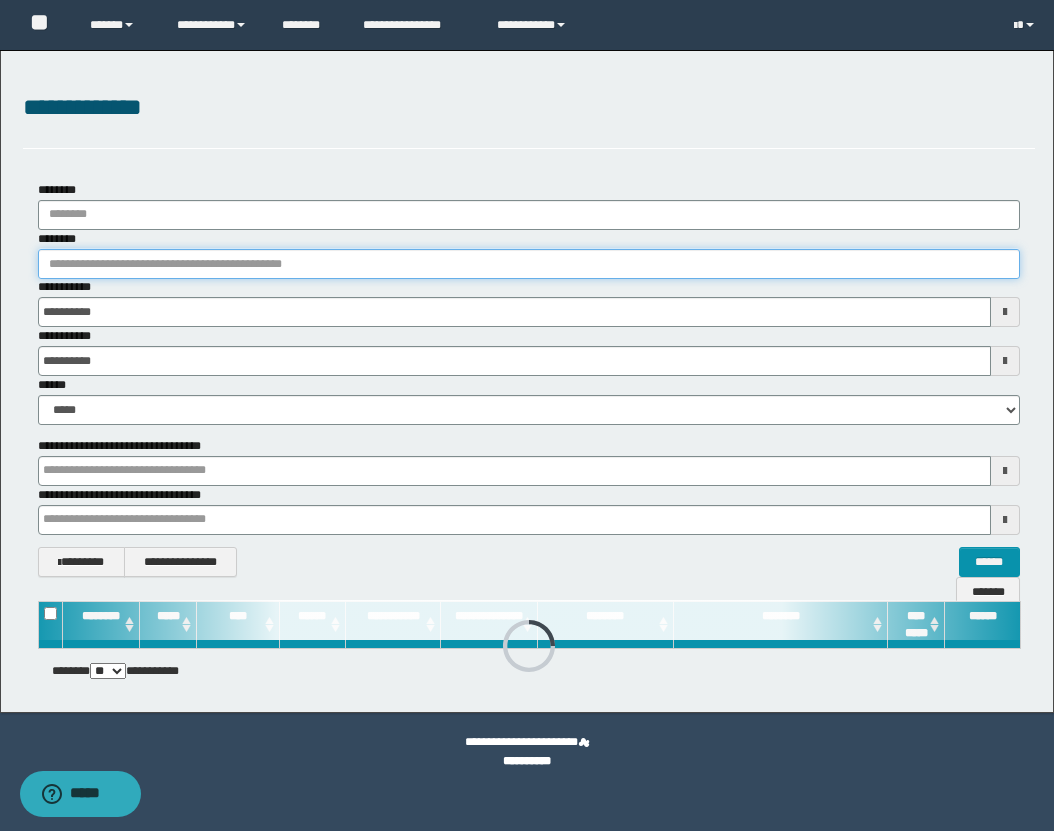 type 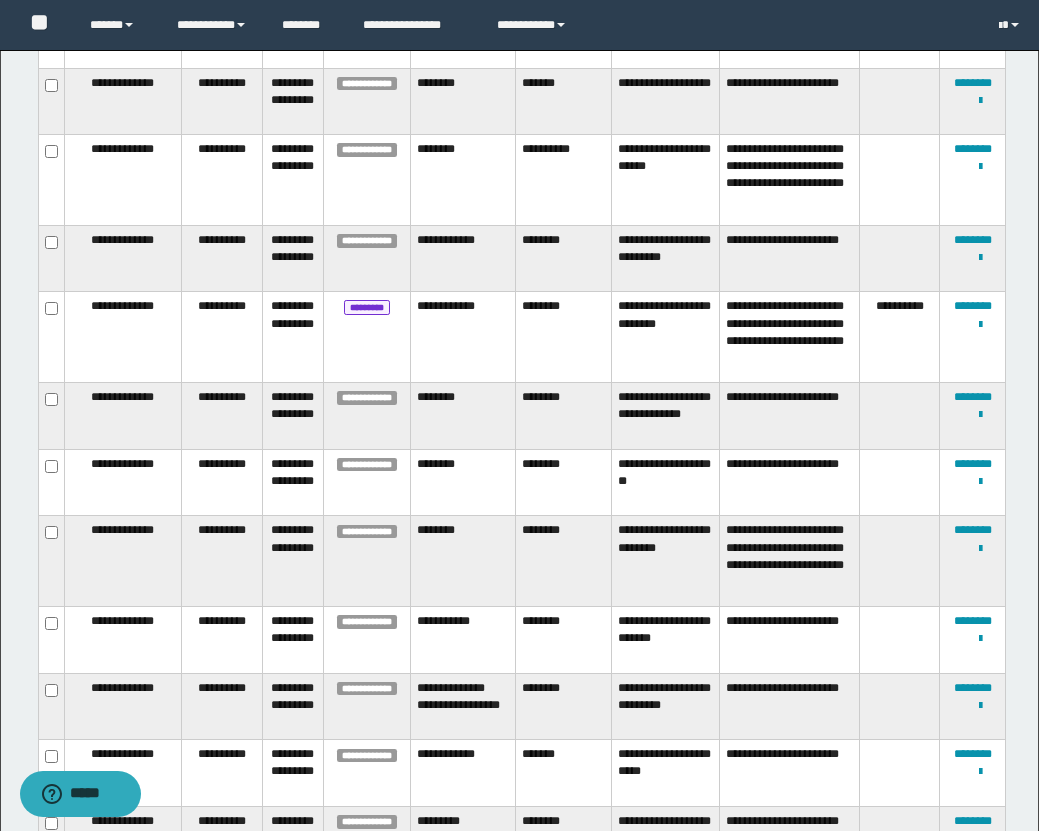scroll, scrollTop: 905, scrollLeft: 0, axis: vertical 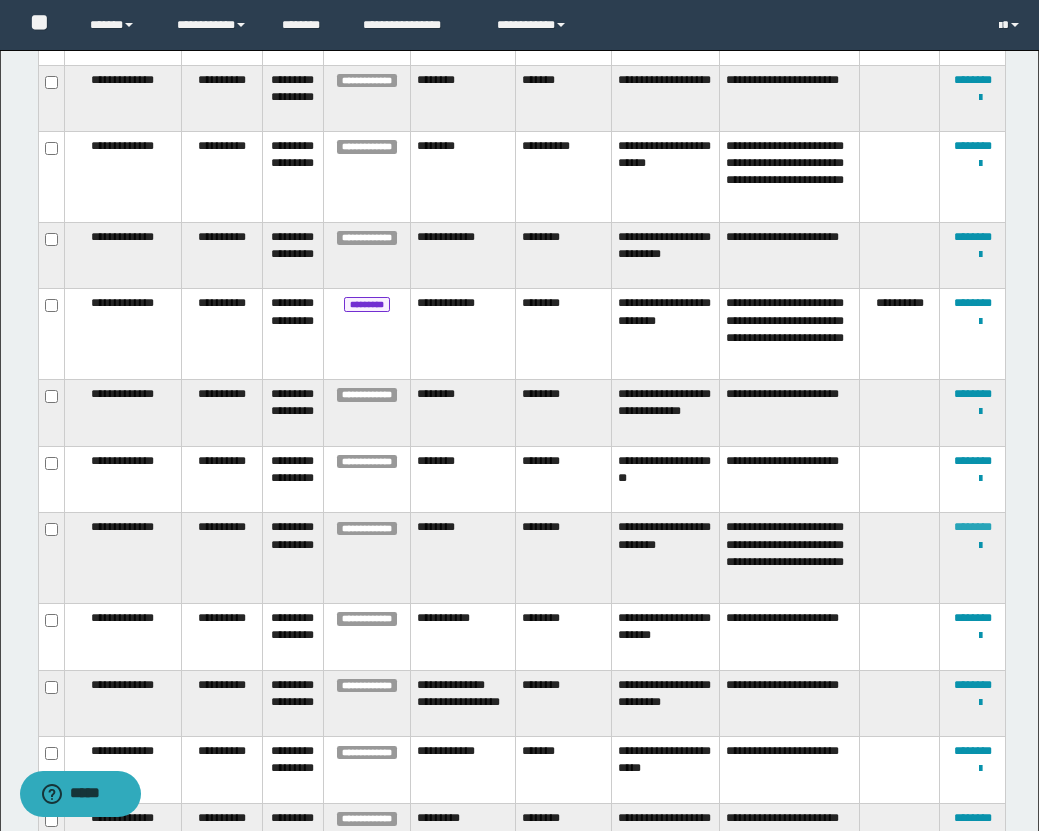 click on "********" at bounding box center [973, 527] 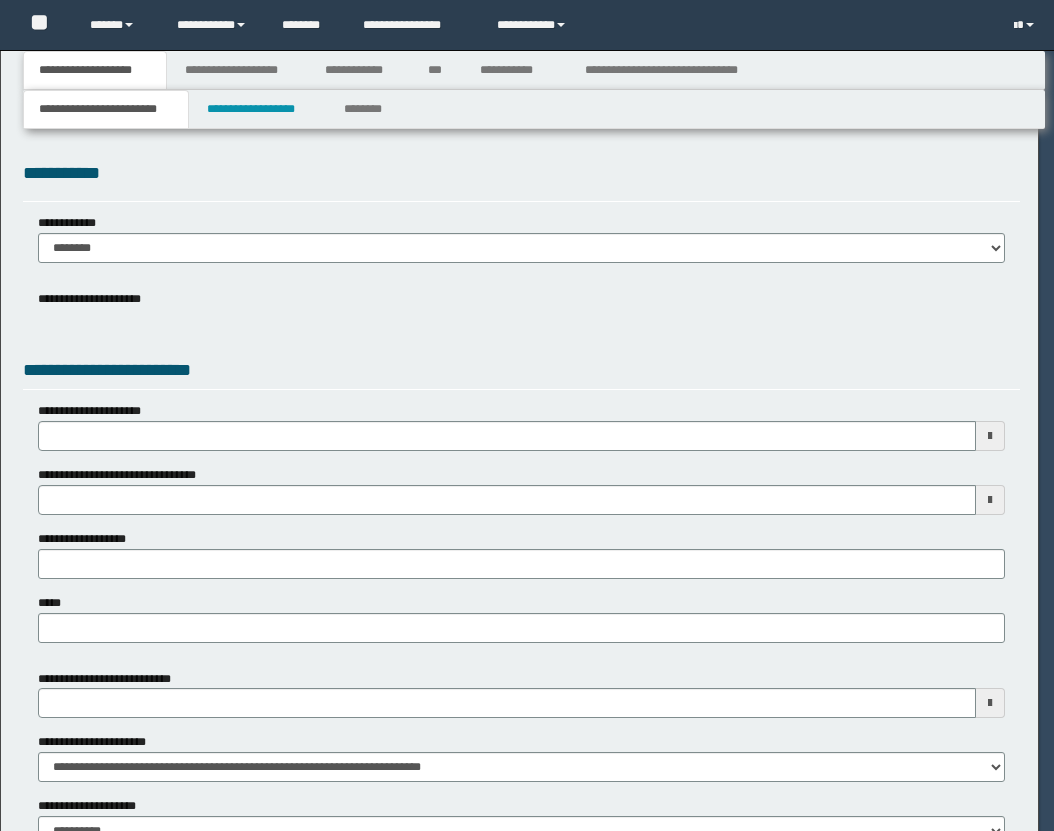 scroll, scrollTop: 0, scrollLeft: 0, axis: both 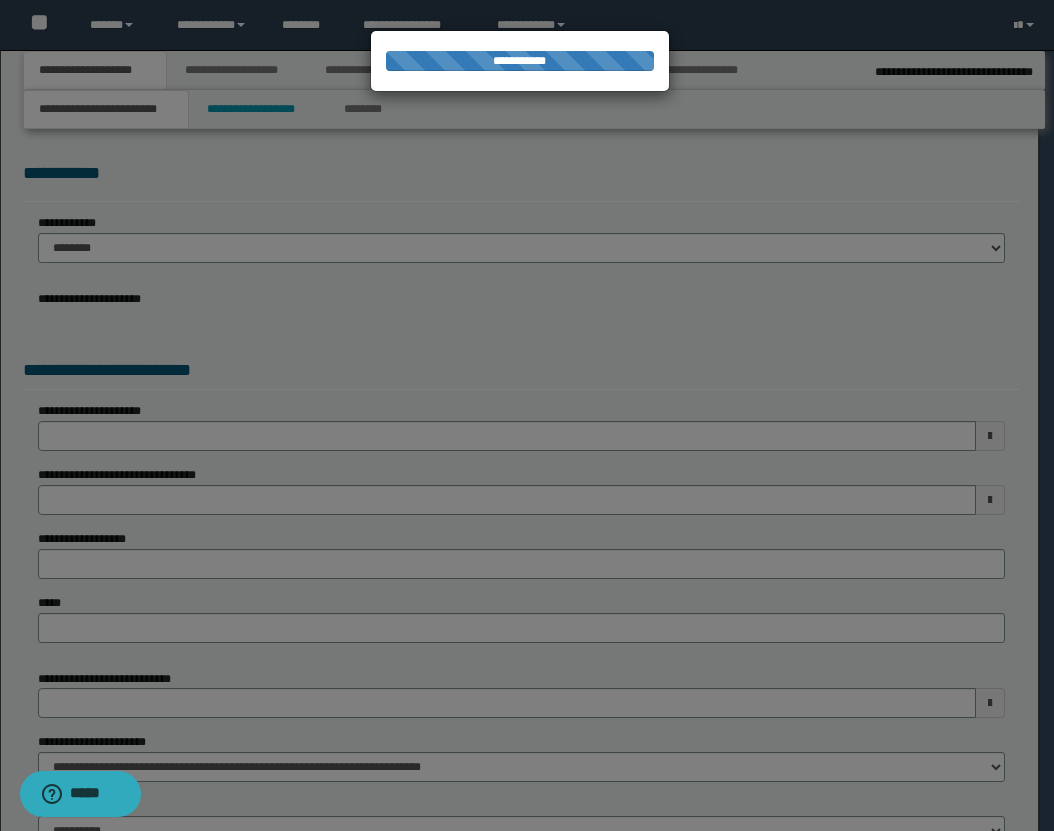 select on "*" 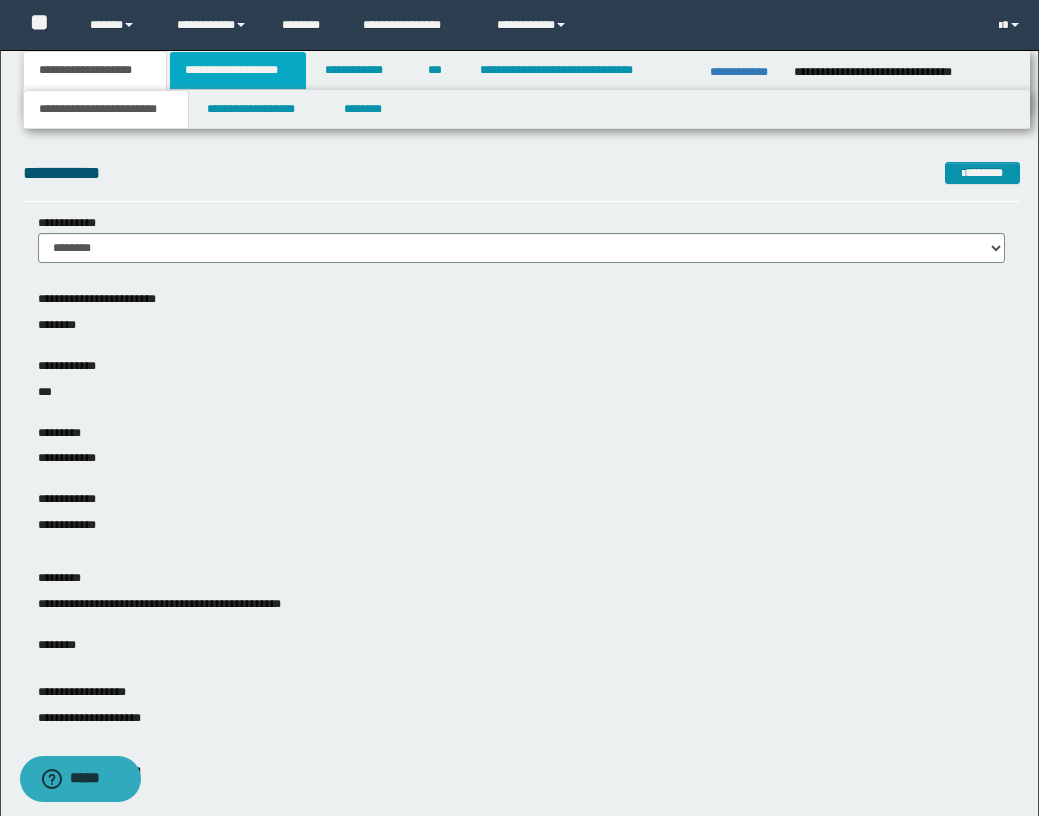 click on "**********" at bounding box center [238, 70] 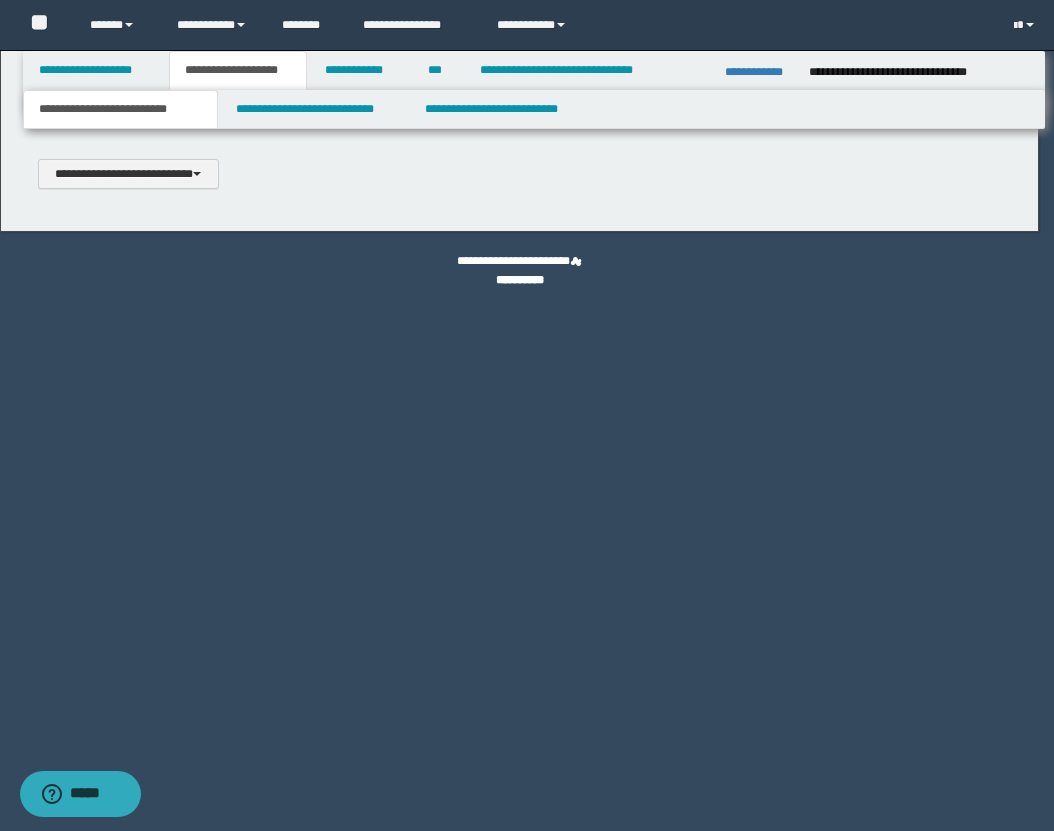 scroll, scrollTop: 0, scrollLeft: 0, axis: both 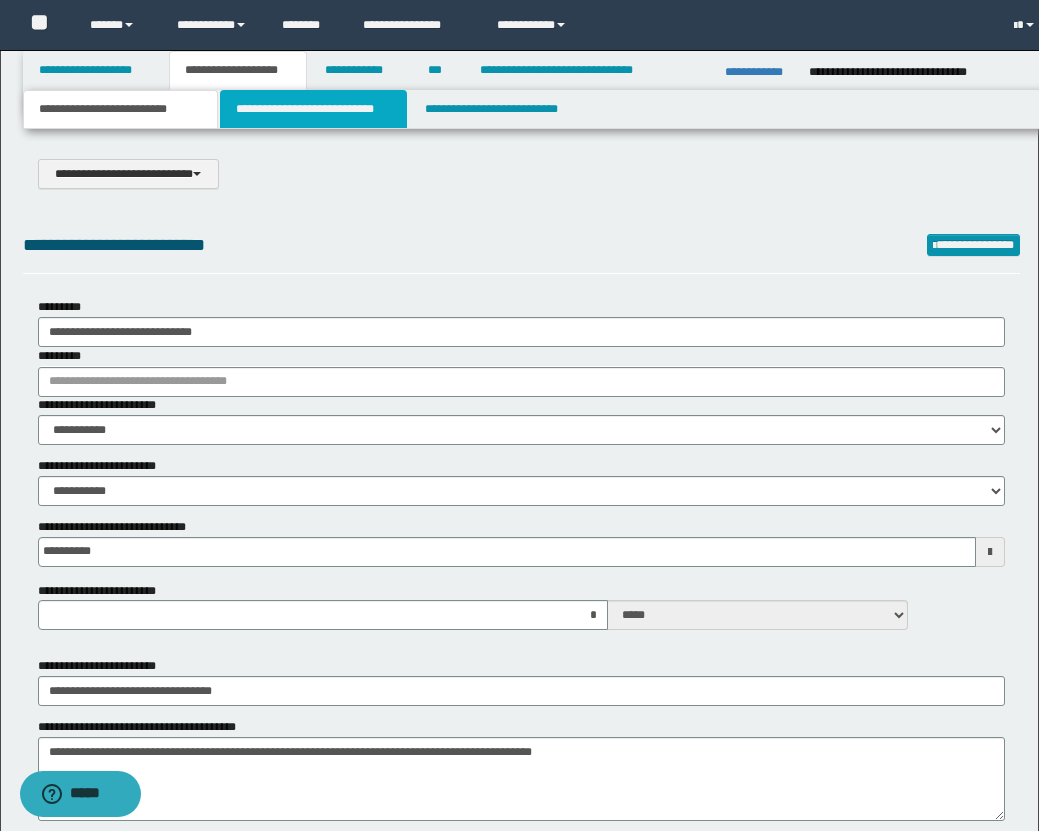click on "**********" at bounding box center (314, 109) 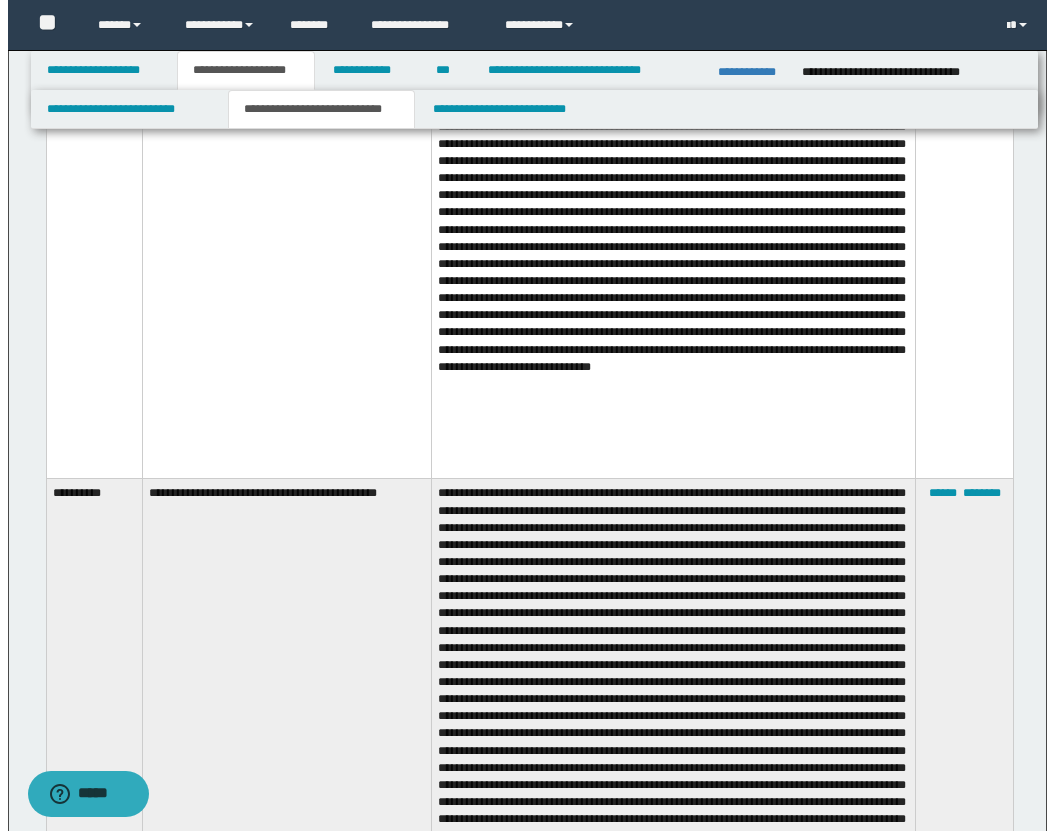 scroll, scrollTop: 4463, scrollLeft: 0, axis: vertical 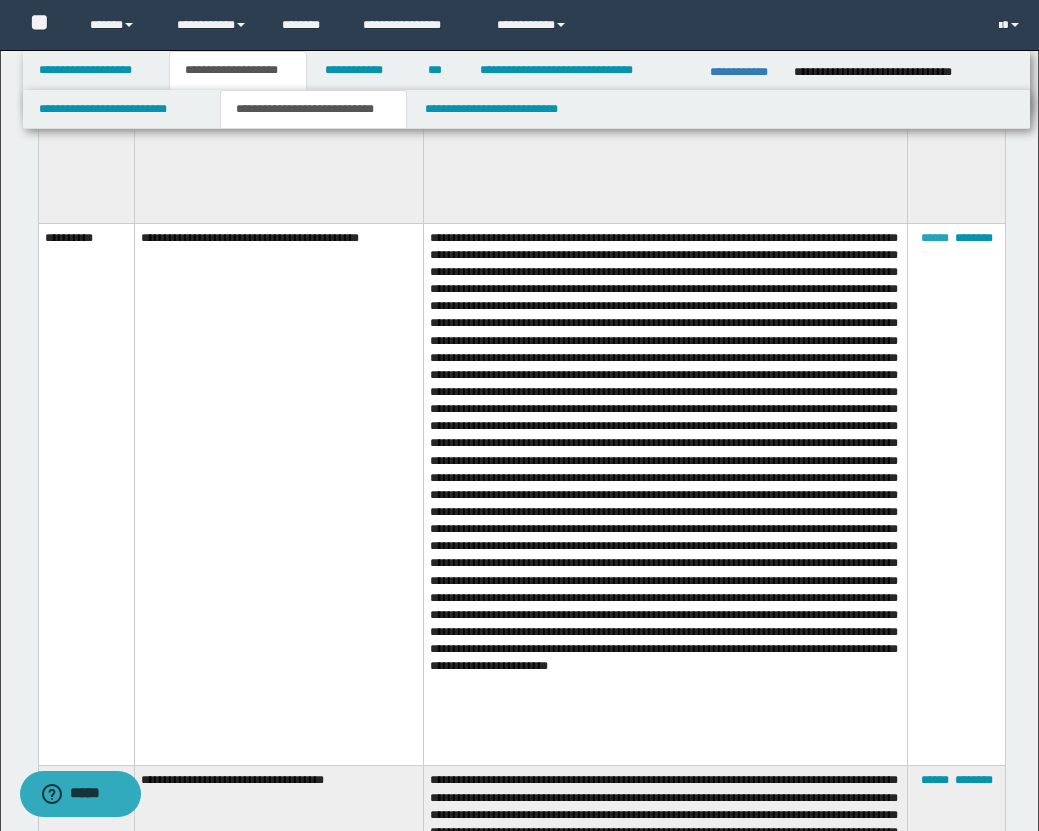 click on "******" at bounding box center [935, 238] 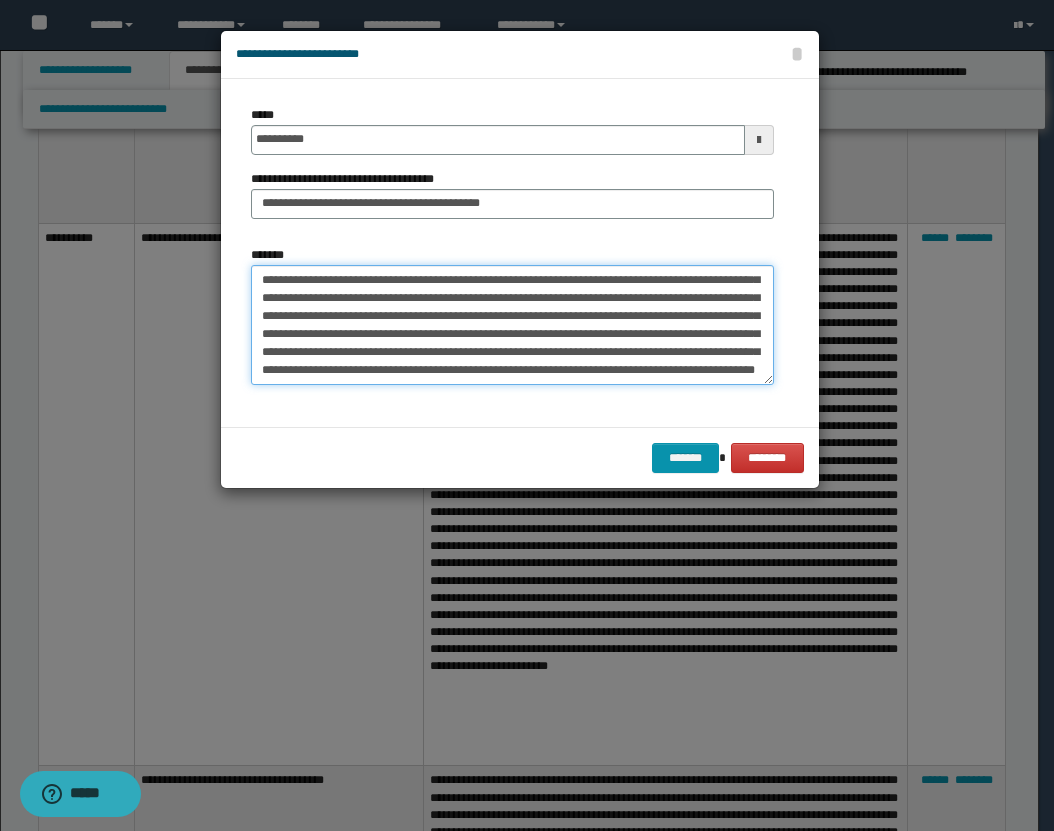 drag, startPoint x: 259, startPoint y: 275, endPoint x: 567, endPoint y: 491, distance: 376.19144 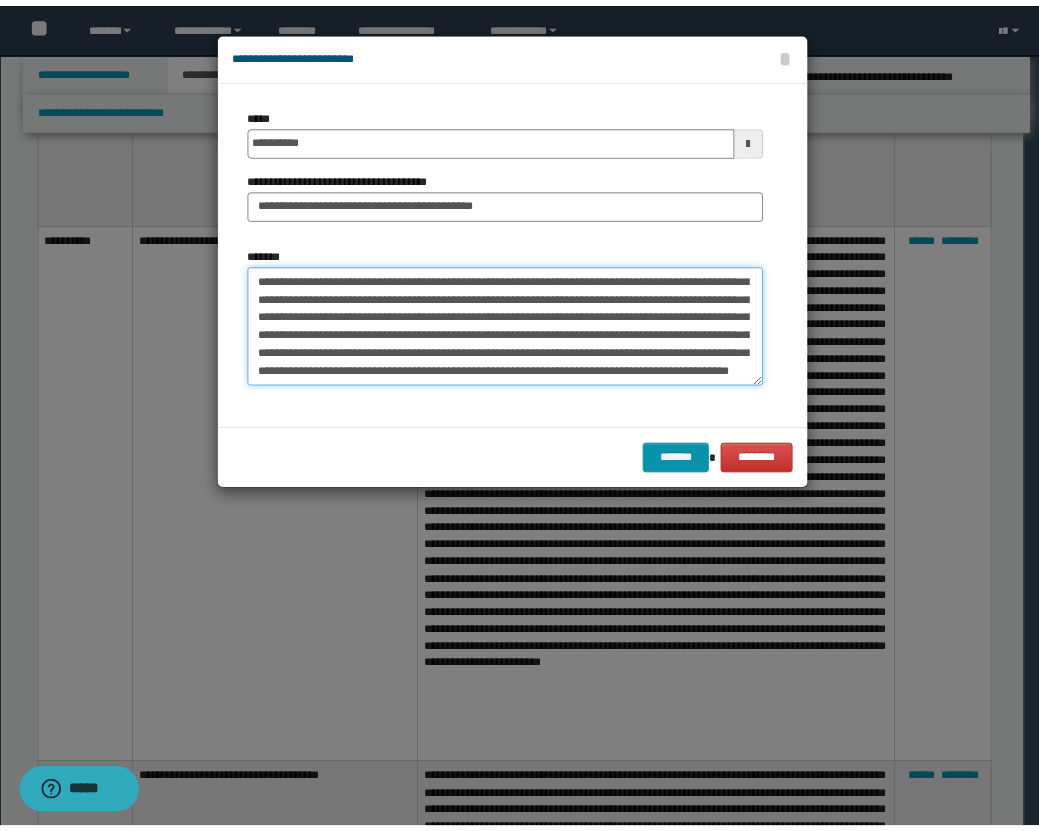 scroll, scrollTop: 497, scrollLeft: 0, axis: vertical 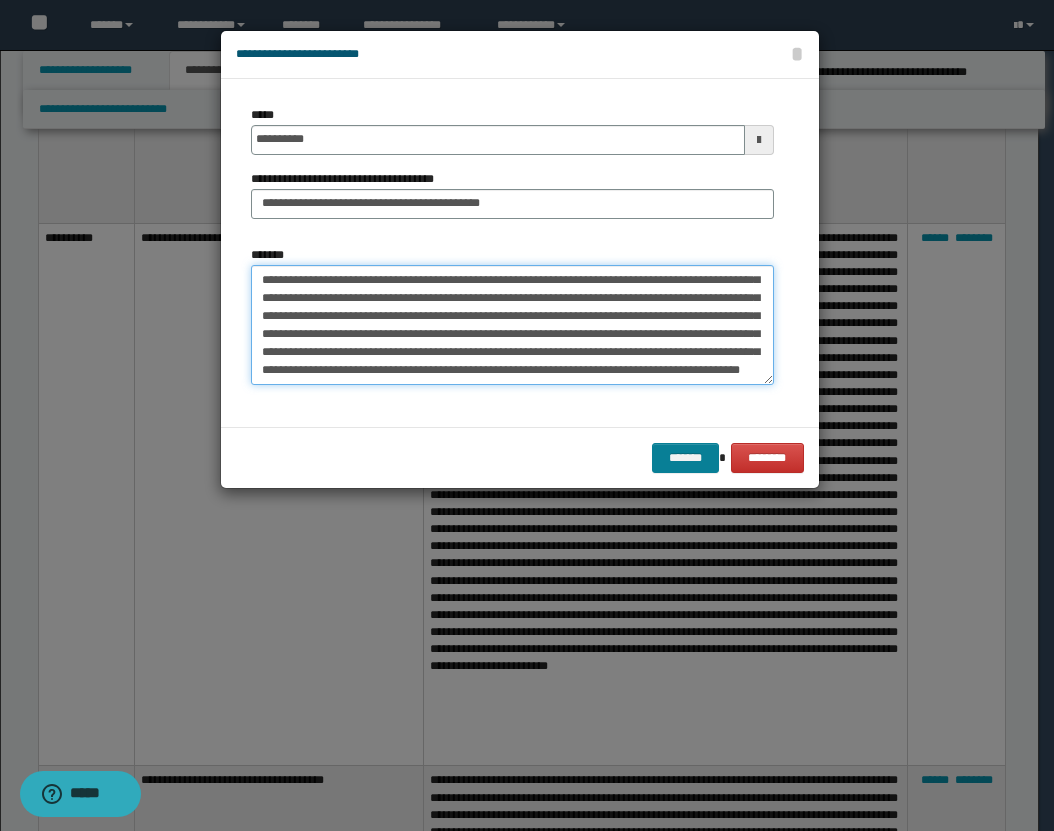 type on "**********" 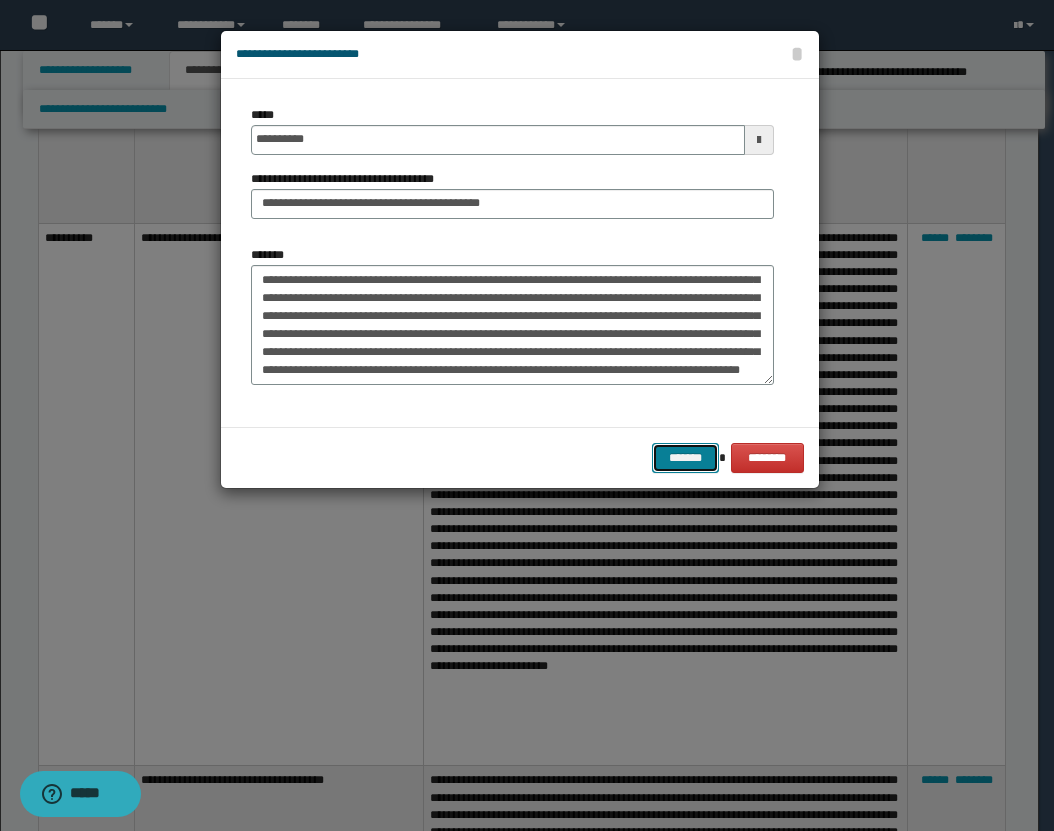 click on "*******" at bounding box center (686, 458) 